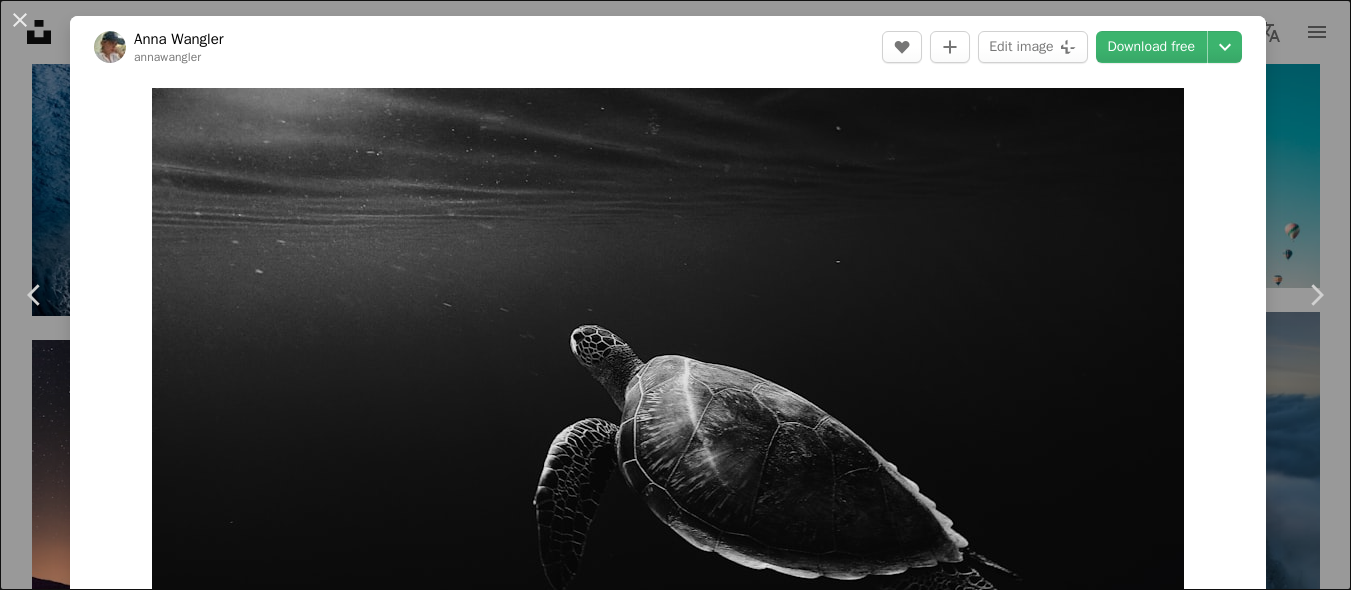 scroll, scrollTop: 2070, scrollLeft: 0, axis: vertical 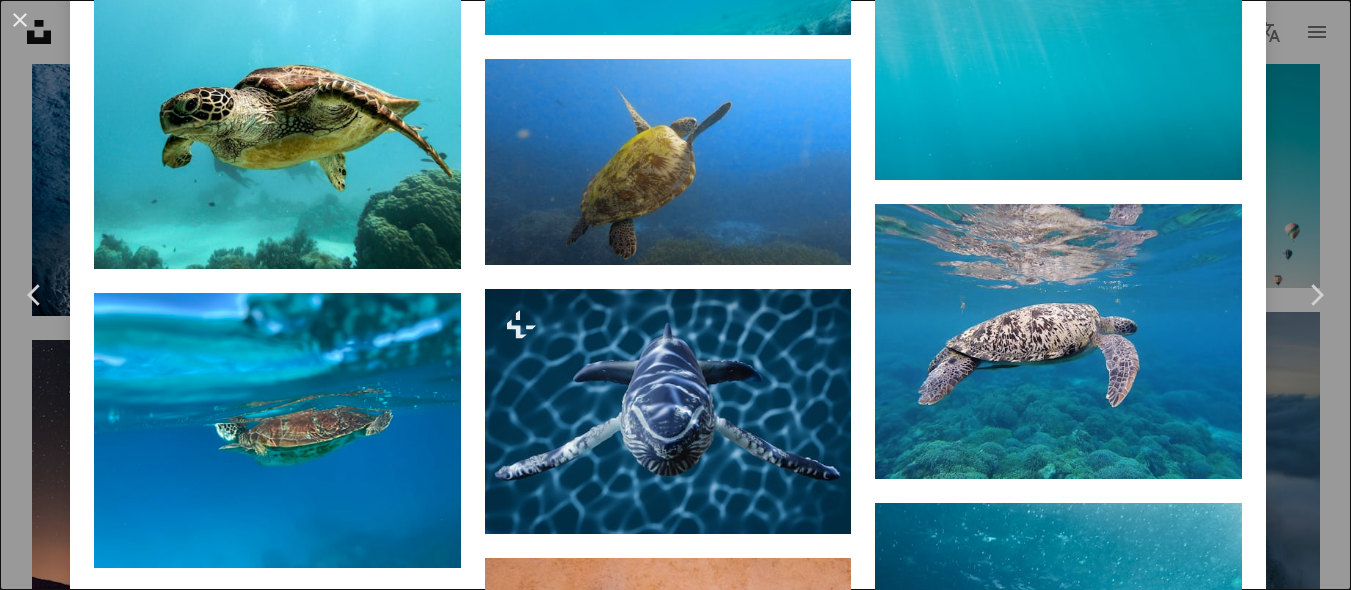 click at bounding box center (277, 714) 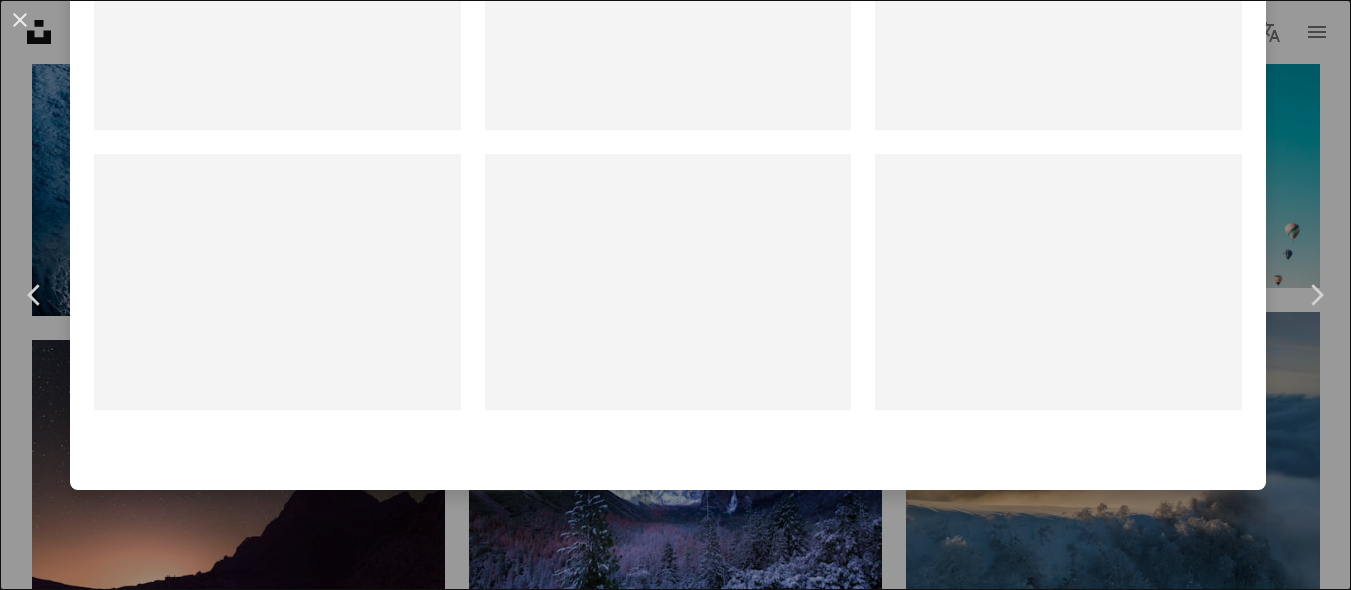 scroll, scrollTop: 0, scrollLeft: 0, axis: both 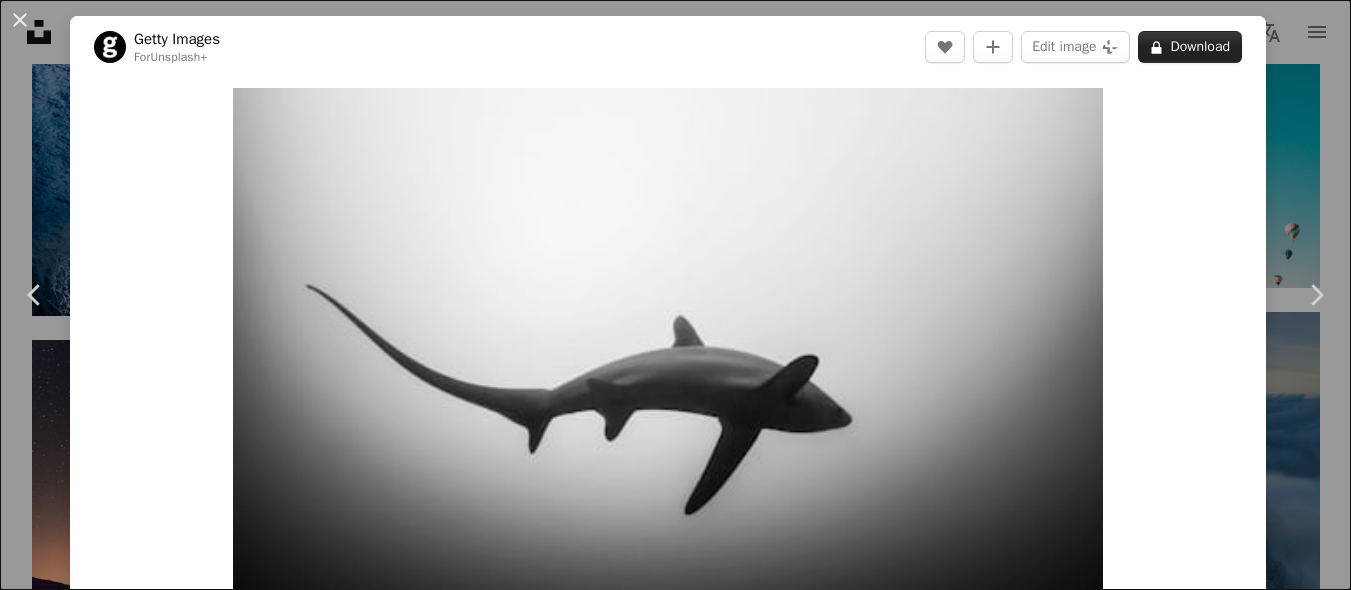 click on "A lock   Download" at bounding box center [1190, 47] 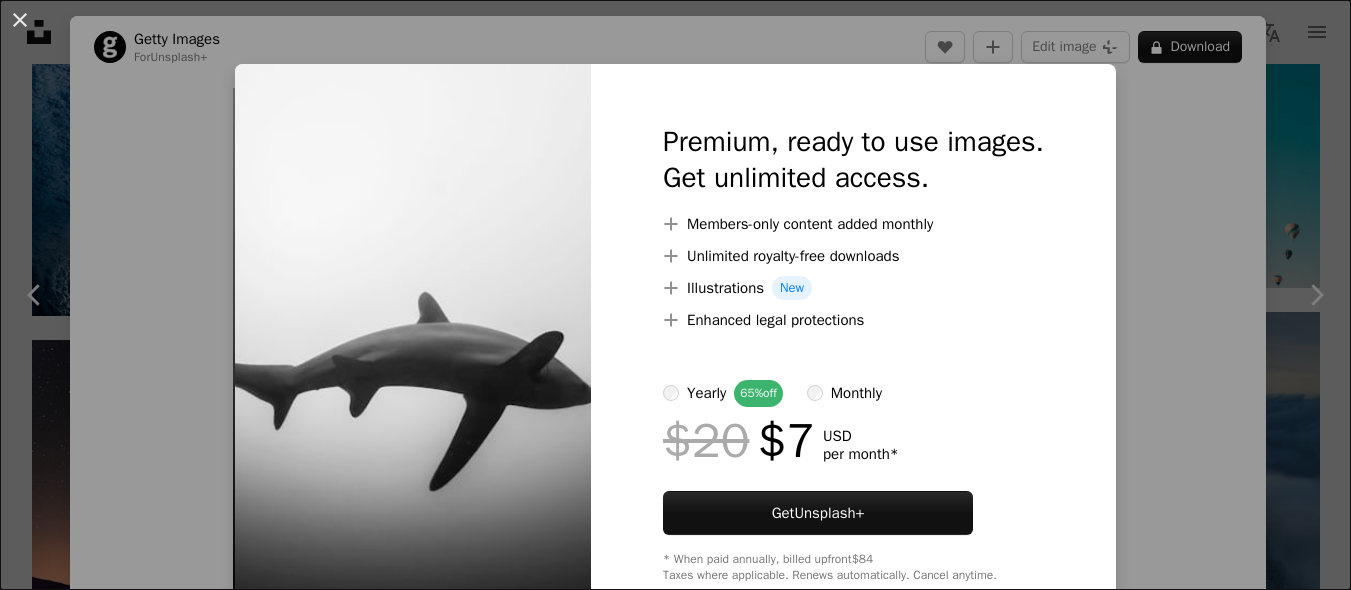 click on "Premium, ready to use images. Get unlimited access." at bounding box center (853, 160) 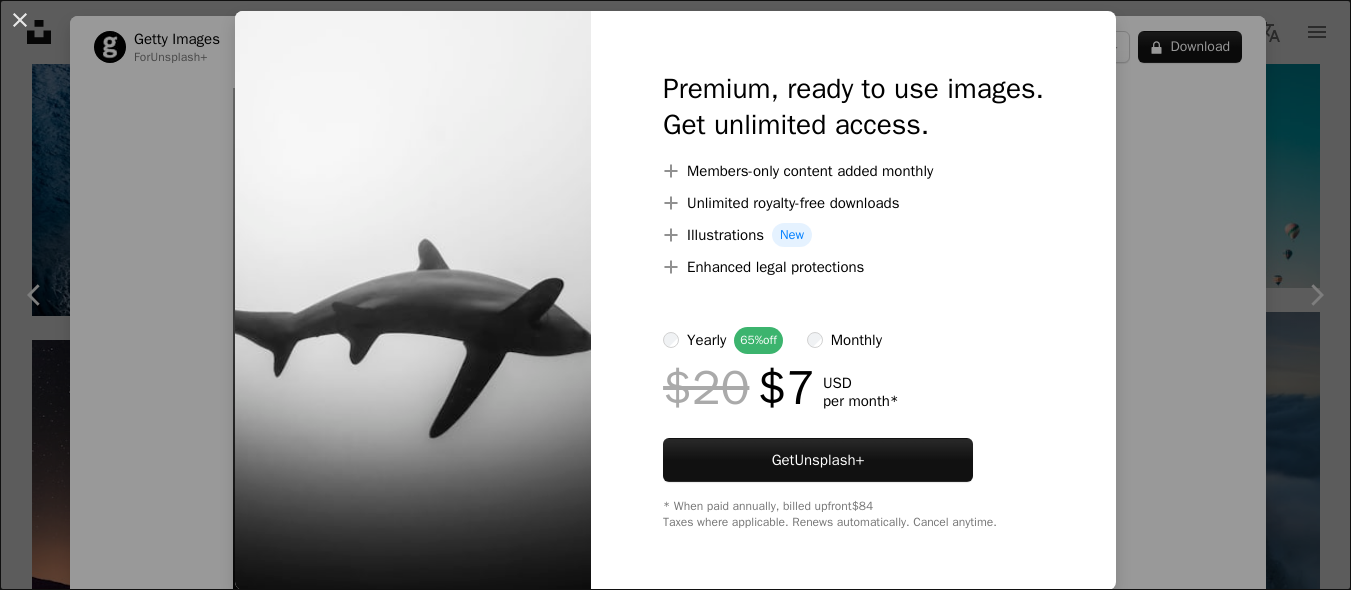 scroll, scrollTop: 0, scrollLeft: 0, axis: both 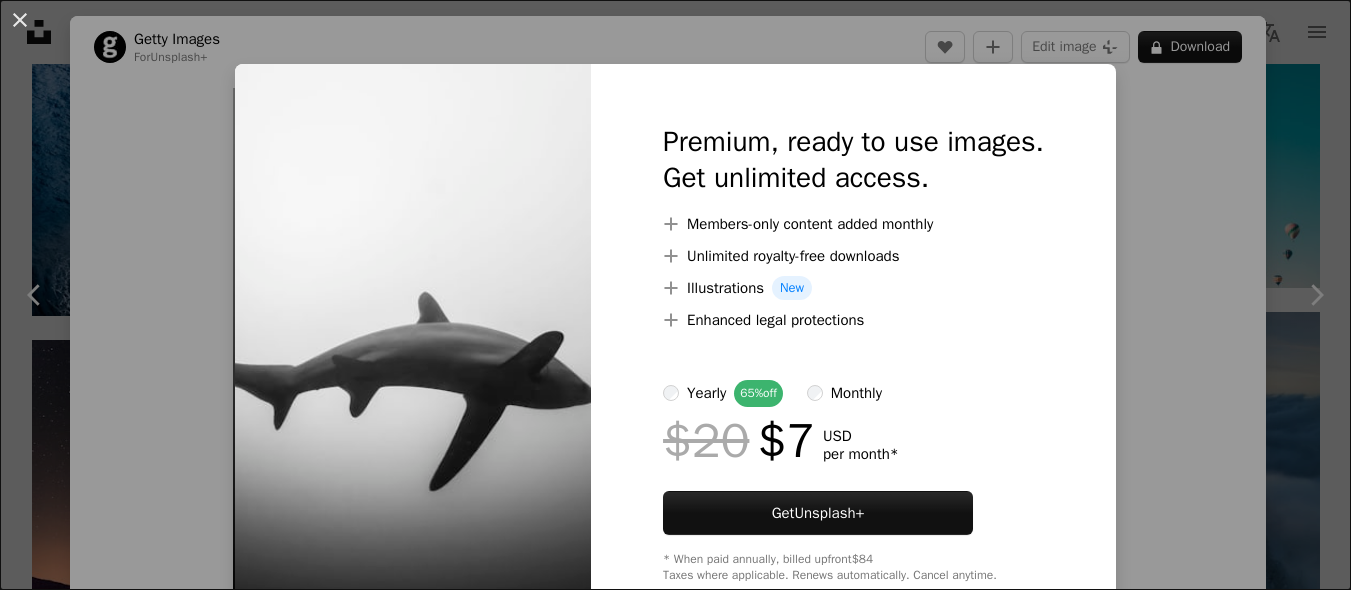 click on "An X shape Premium, ready to use images. Get unlimited access. A plus sign Members-only content added monthly A plus sign Unlimited royalty-free downloads A plus sign Illustrations  New A plus sign Enhanced legal protections yearly 65%  off monthly $20   $7 USD per month * Get  Unsplash+ * When paid annually, billed upfront  $84 Taxes where applicable. Renews automatically. Cancel anytime." at bounding box center [675, 295] 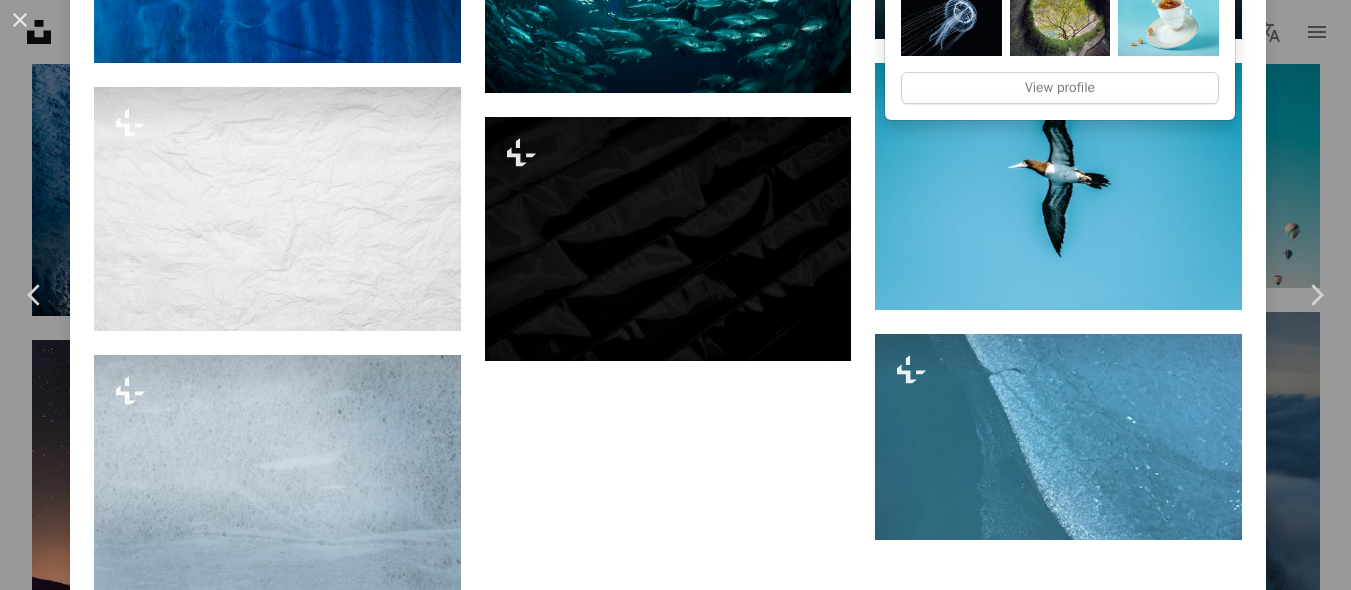 scroll, scrollTop: 13360, scrollLeft: 0, axis: vertical 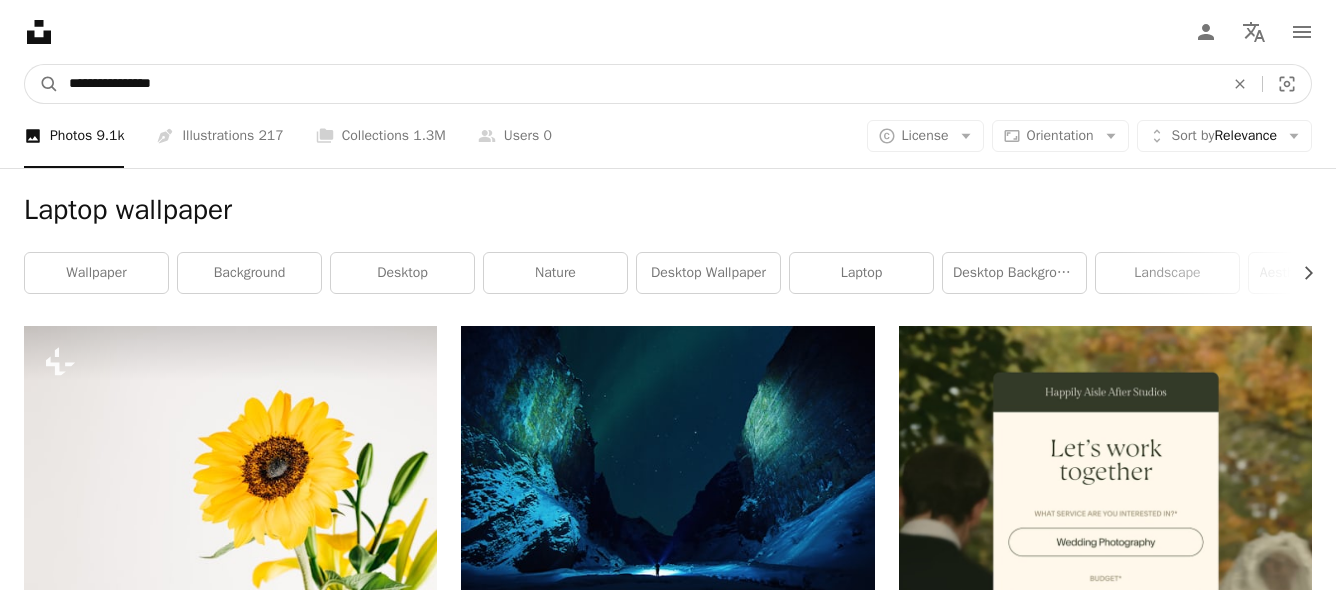 click on "**********" at bounding box center (638, 84) 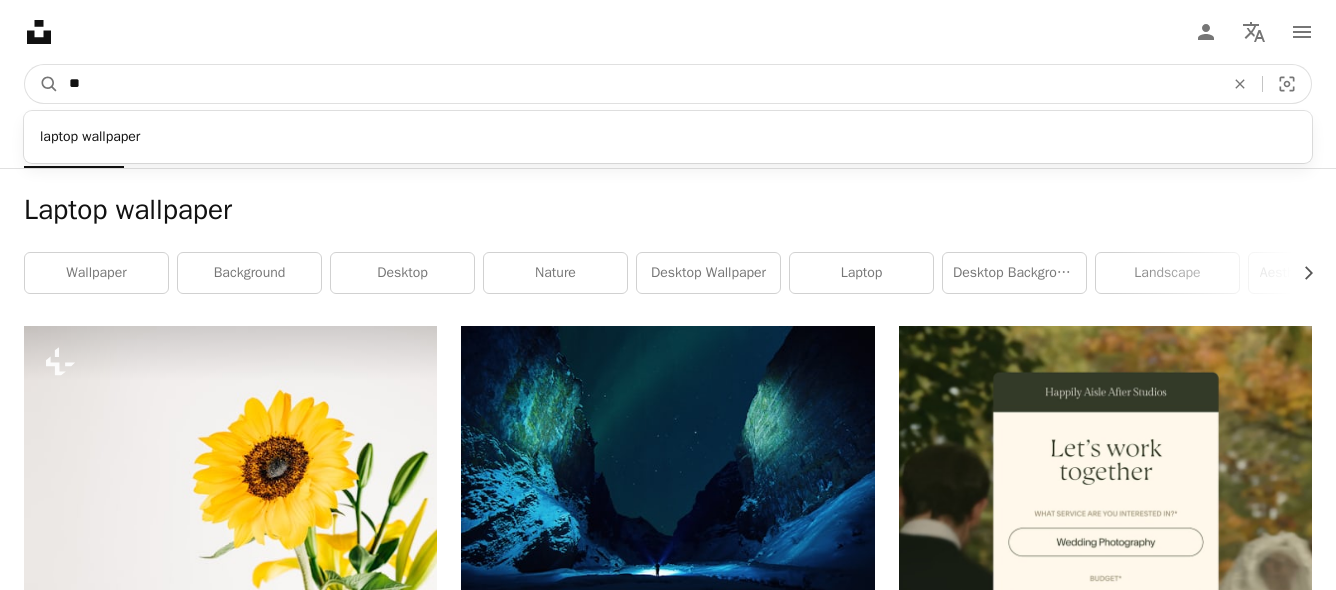 type on "*" 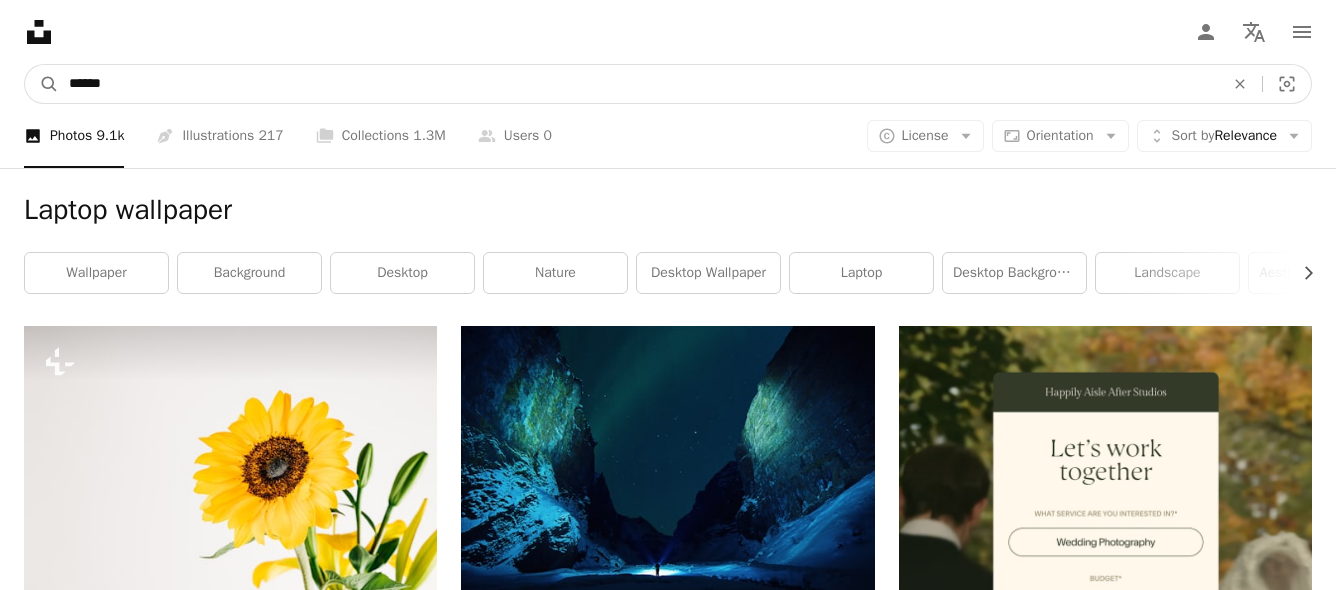 type on "******" 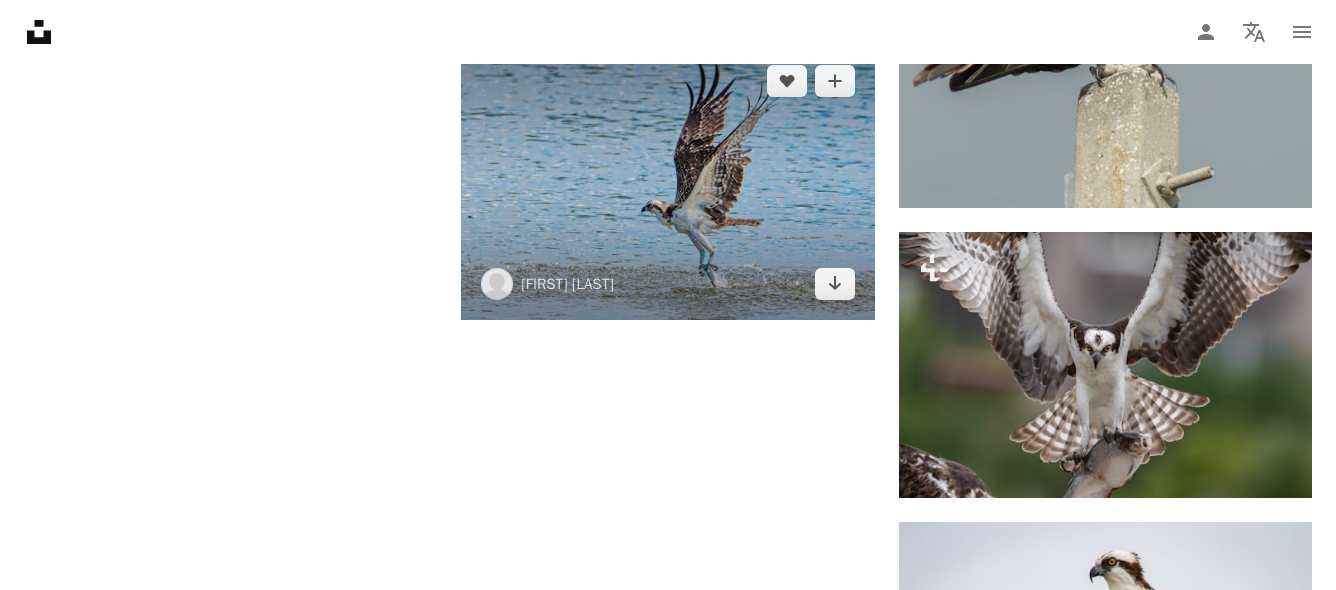 scroll, scrollTop: 2790, scrollLeft: 0, axis: vertical 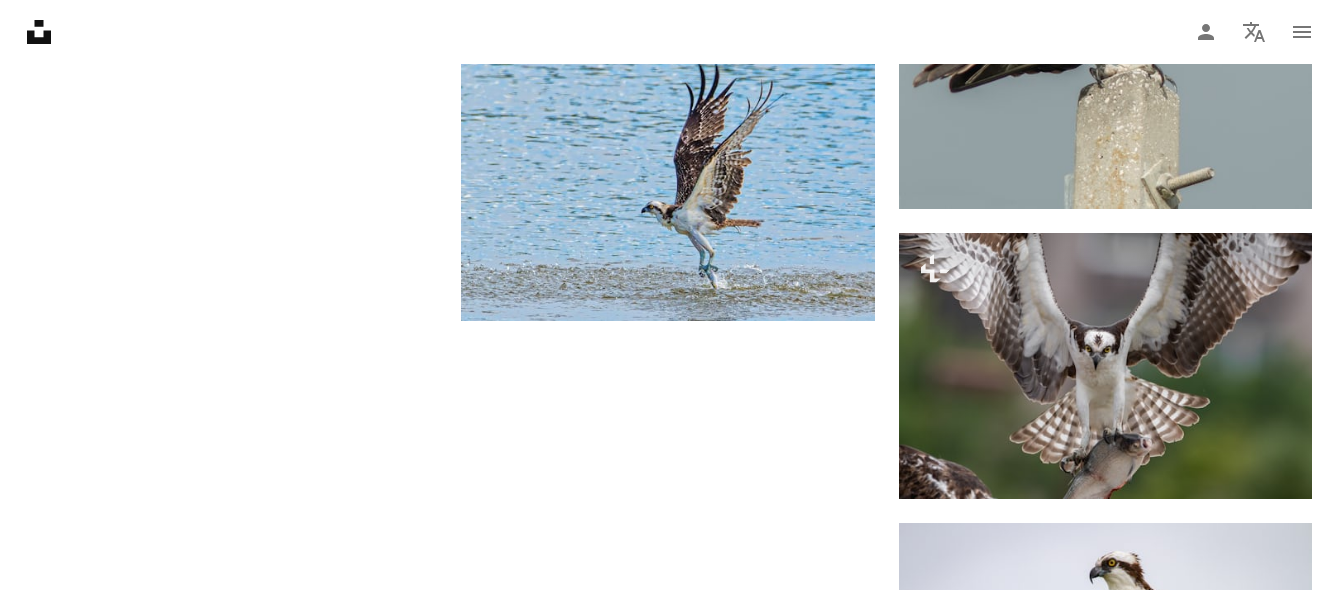 click on "Load more" at bounding box center (668, 1452) 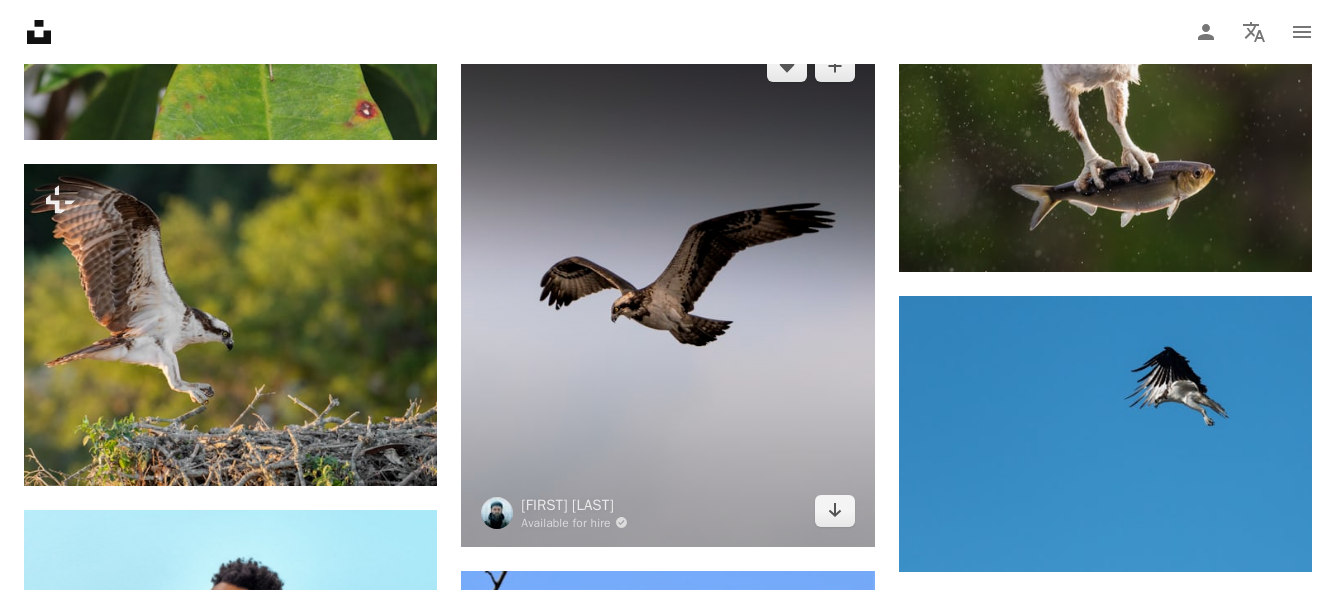 scroll, scrollTop: 4140, scrollLeft: 0, axis: vertical 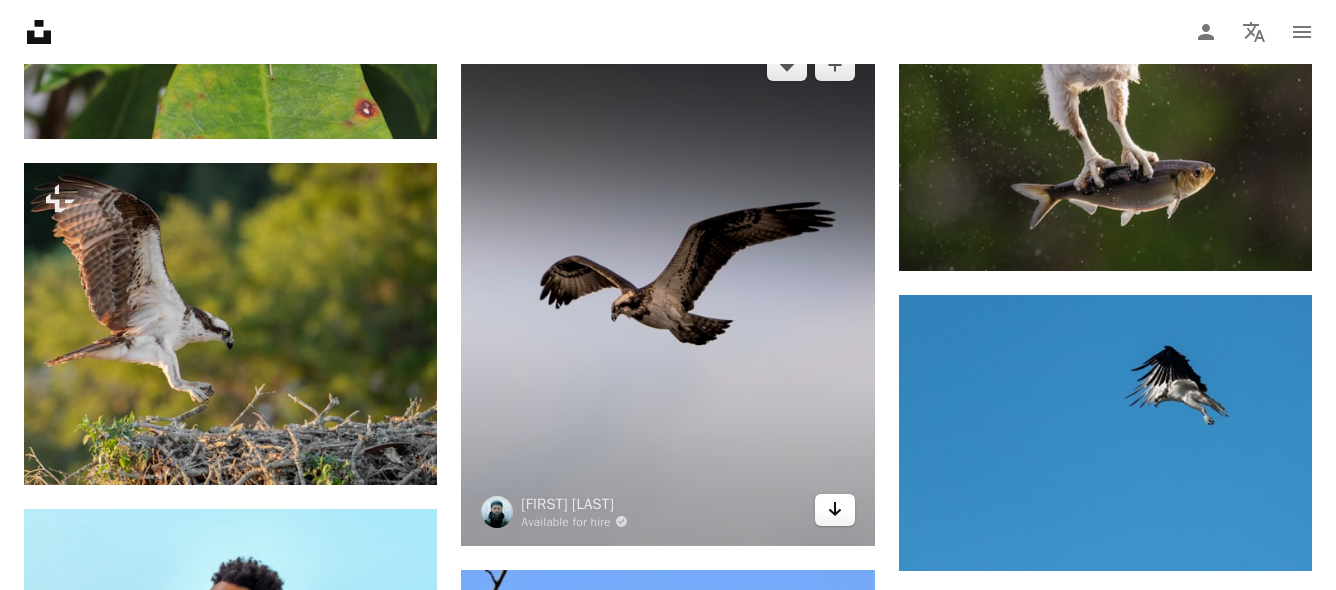 click 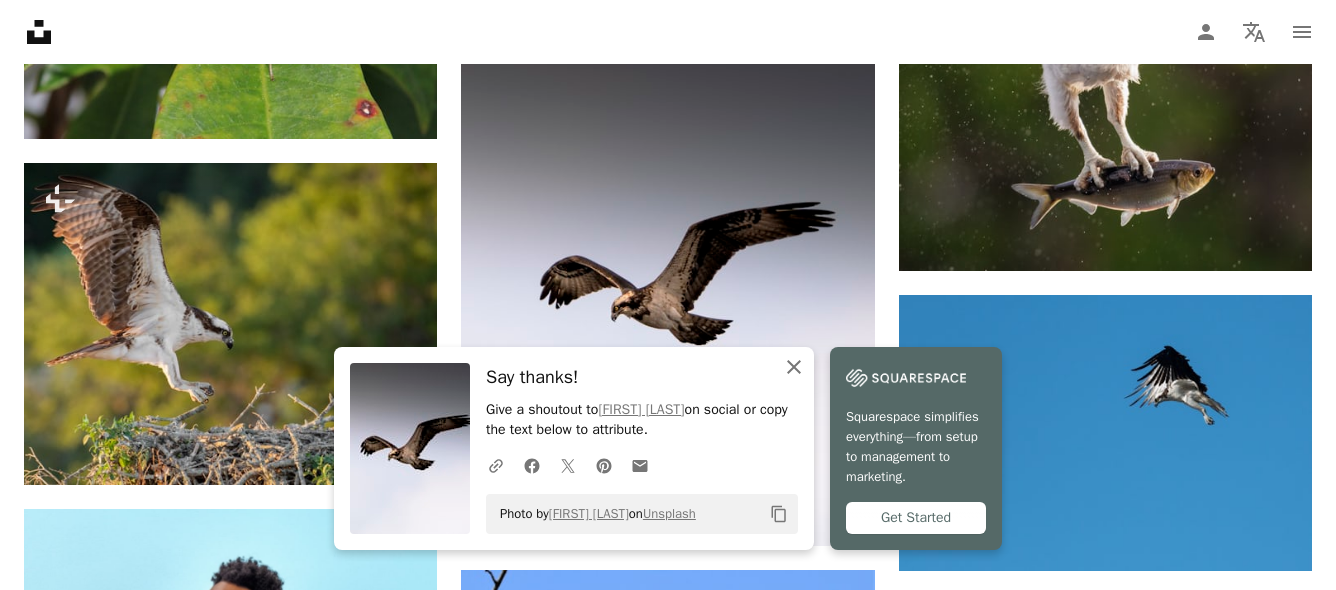 click on "An X shape" 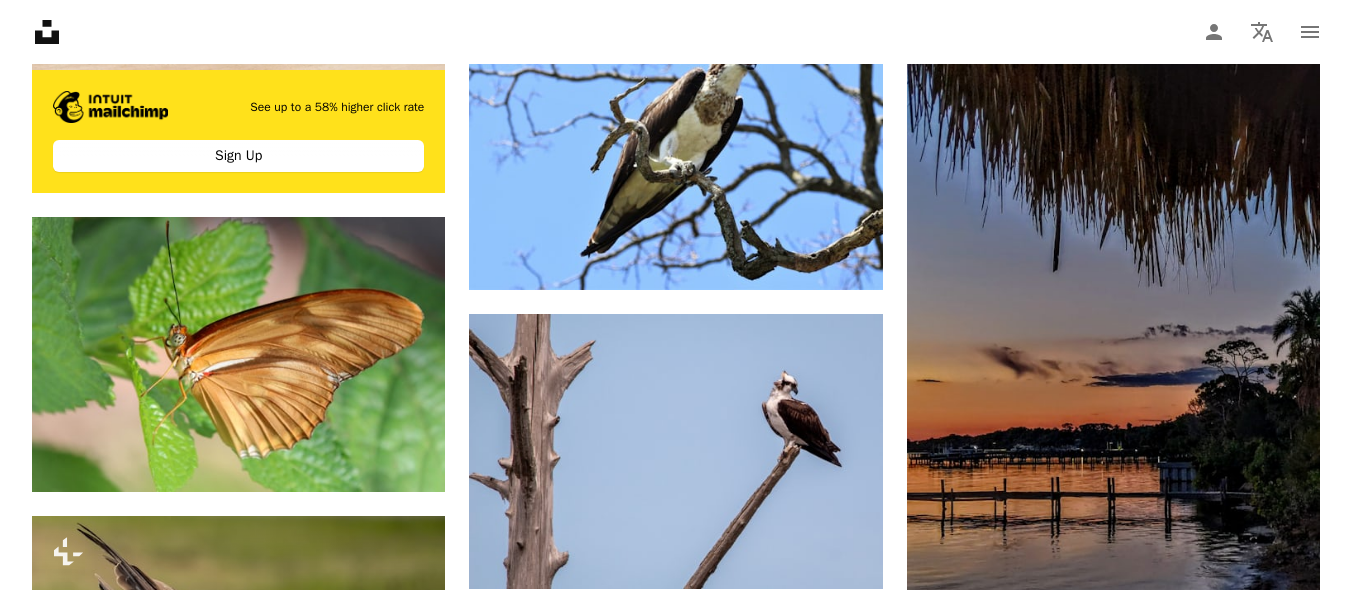 scroll, scrollTop: 5040, scrollLeft: 0, axis: vertical 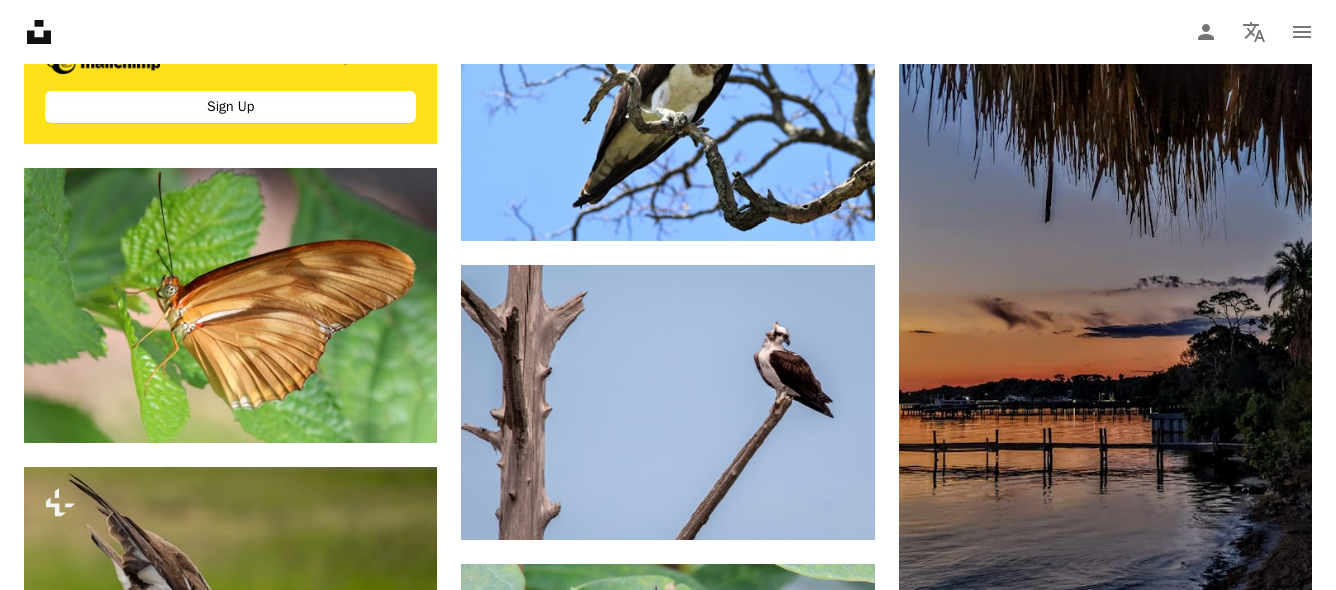click on "A lock   Download" at bounding box center [367, 1030] 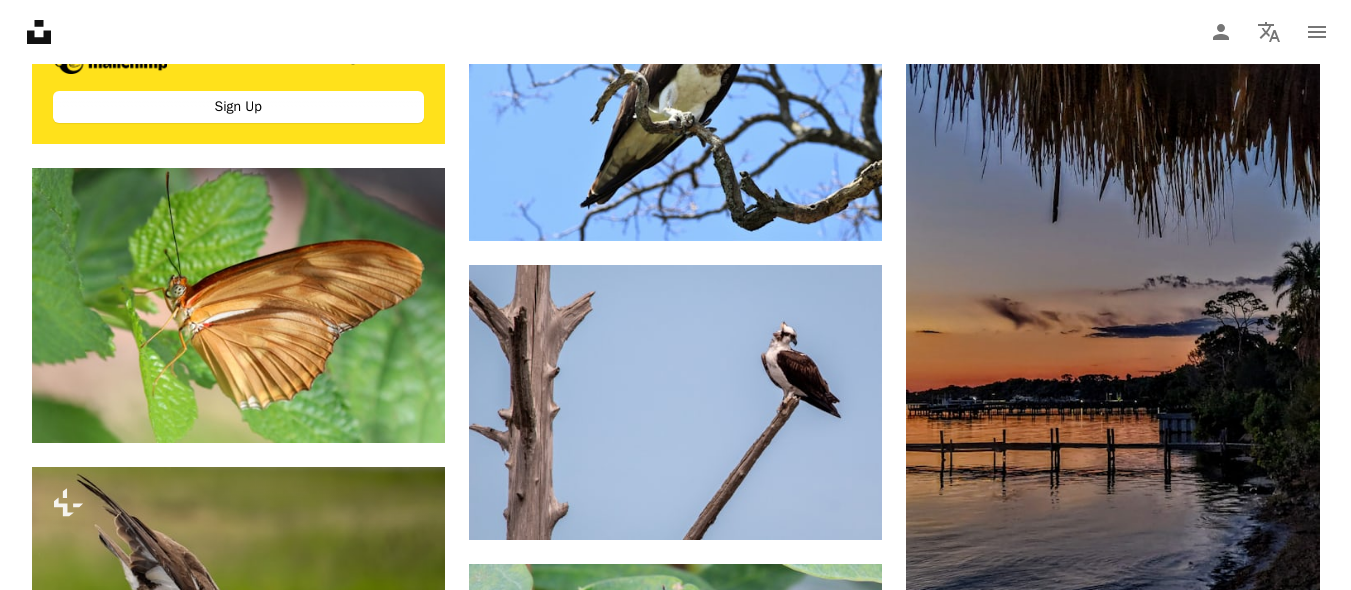 click at bounding box center (413, 4388) 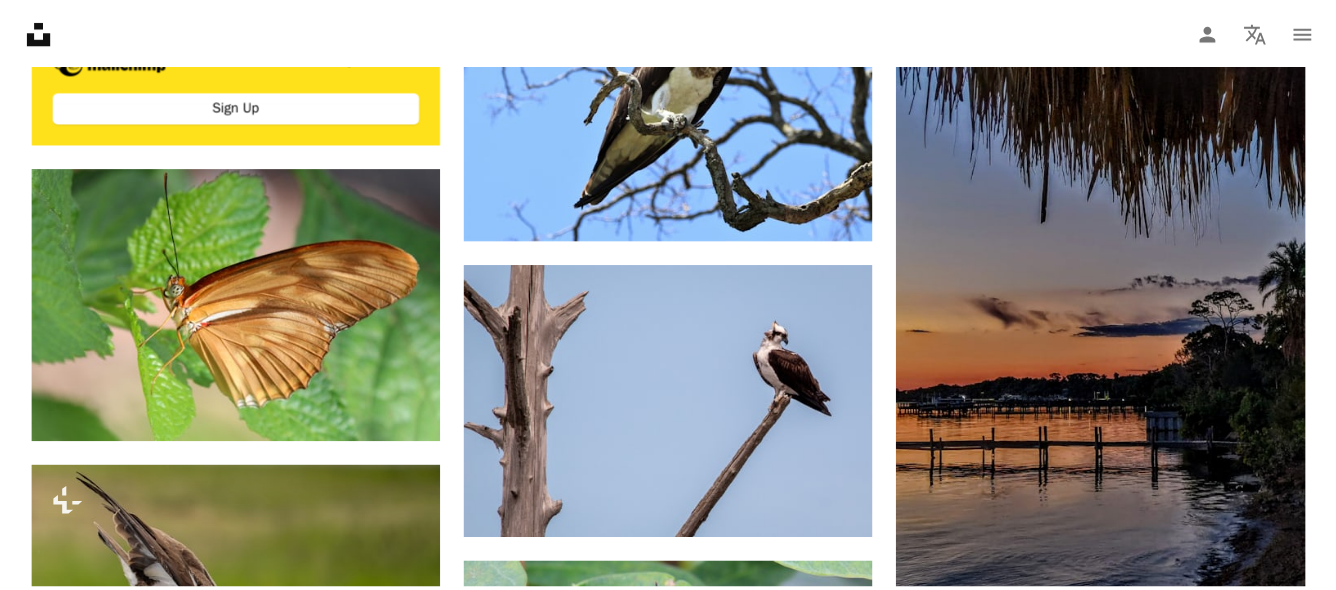 scroll, scrollTop: 53, scrollLeft: 0, axis: vertical 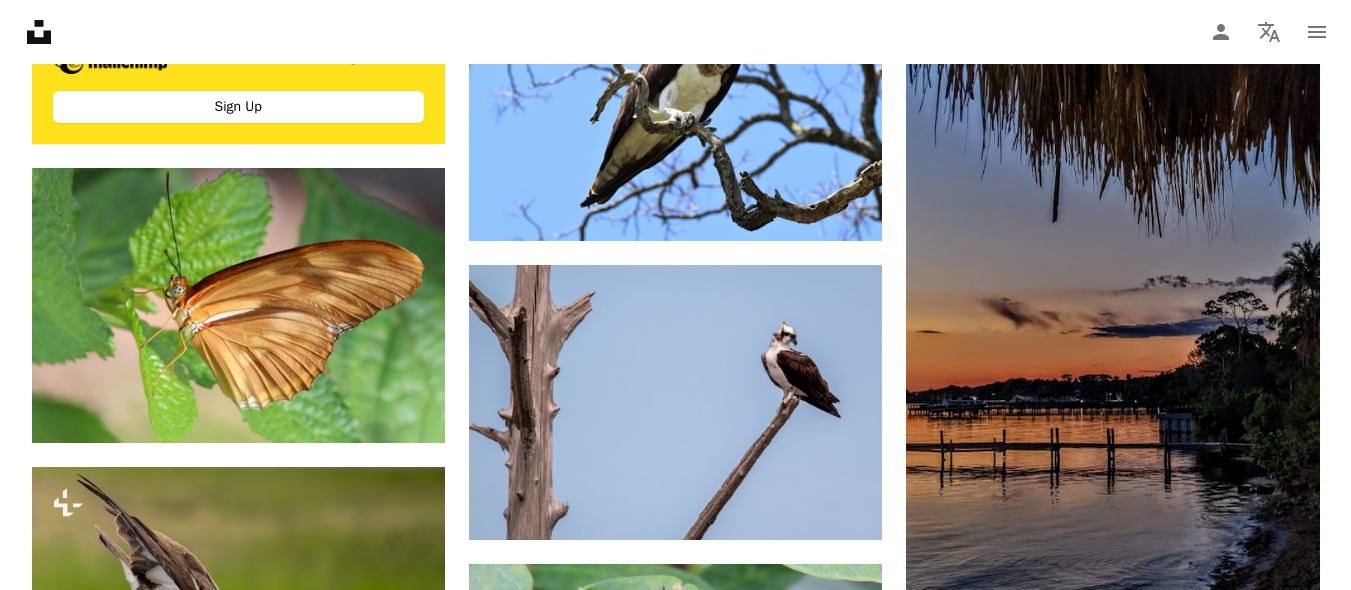 click at bounding box center (413, 4335) 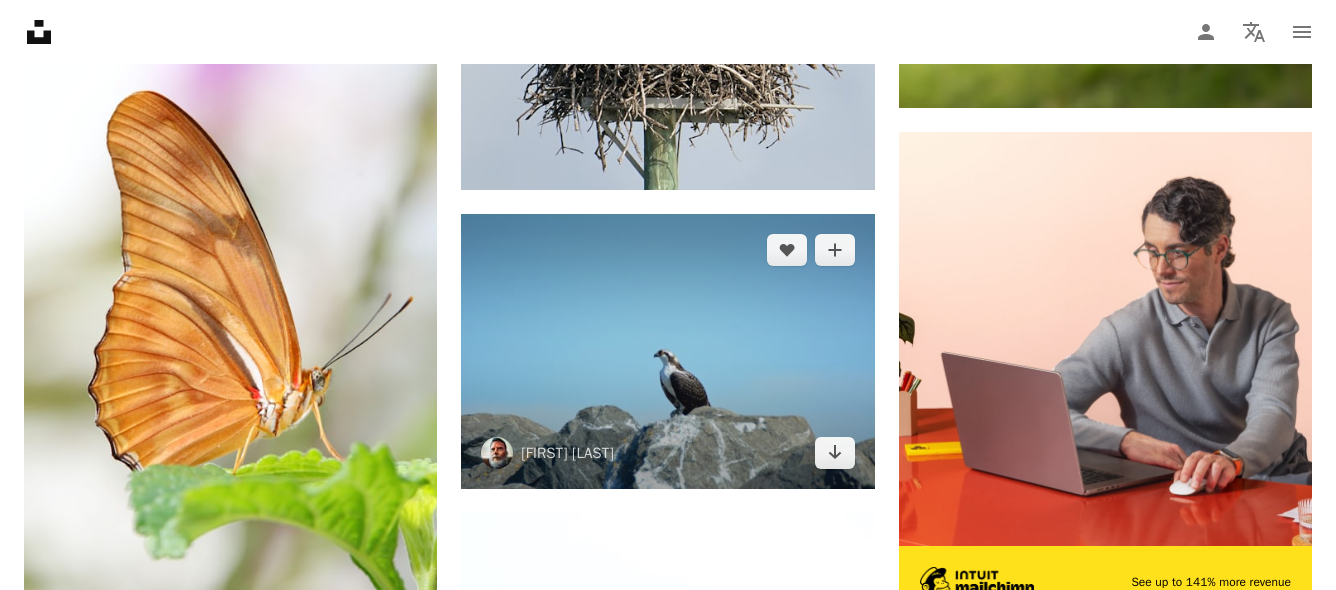 scroll, scrollTop: 7470, scrollLeft: 0, axis: vertical 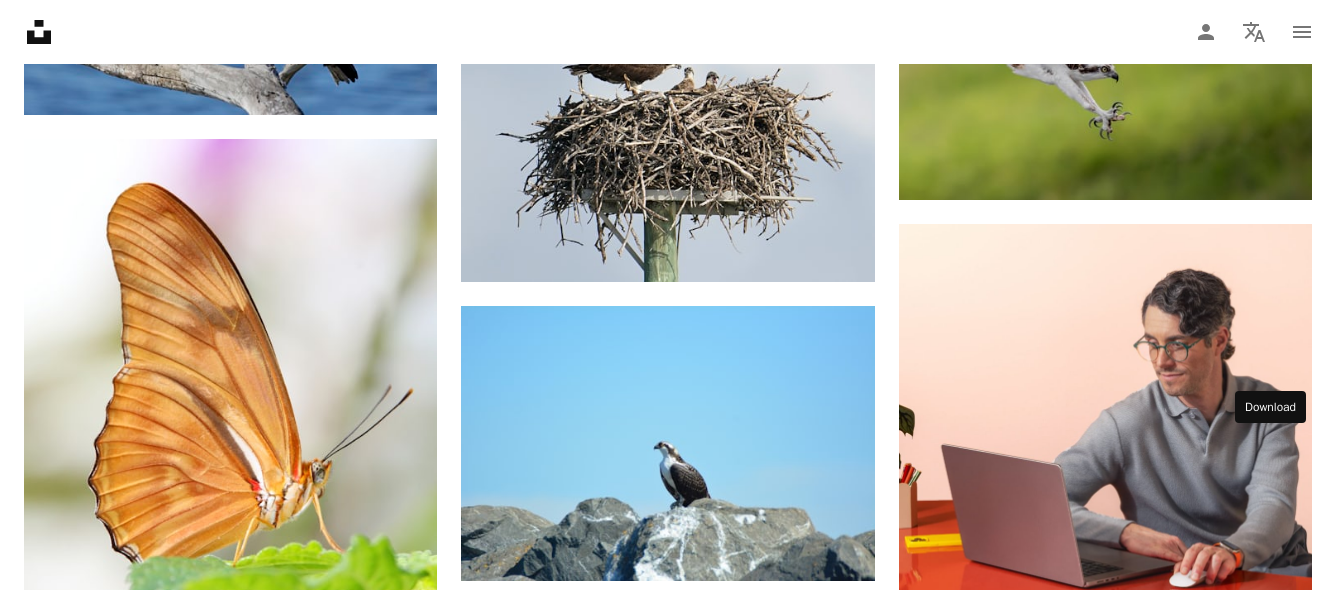 click on "Arrow pointing down" 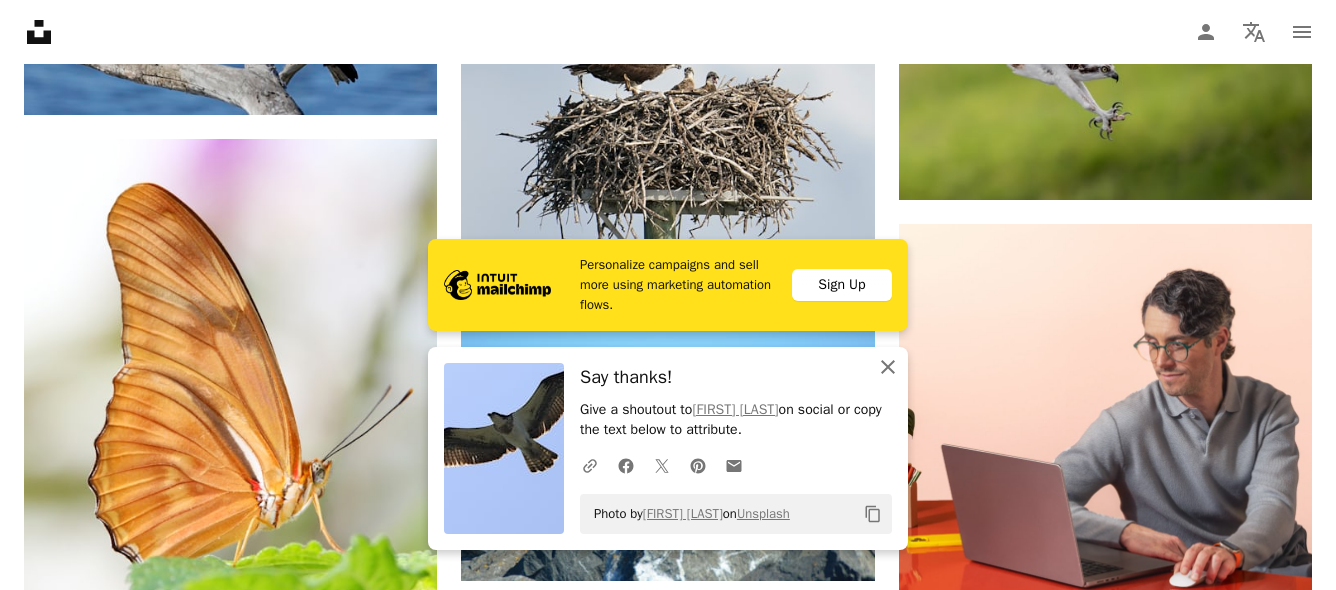 click on "An X shape" 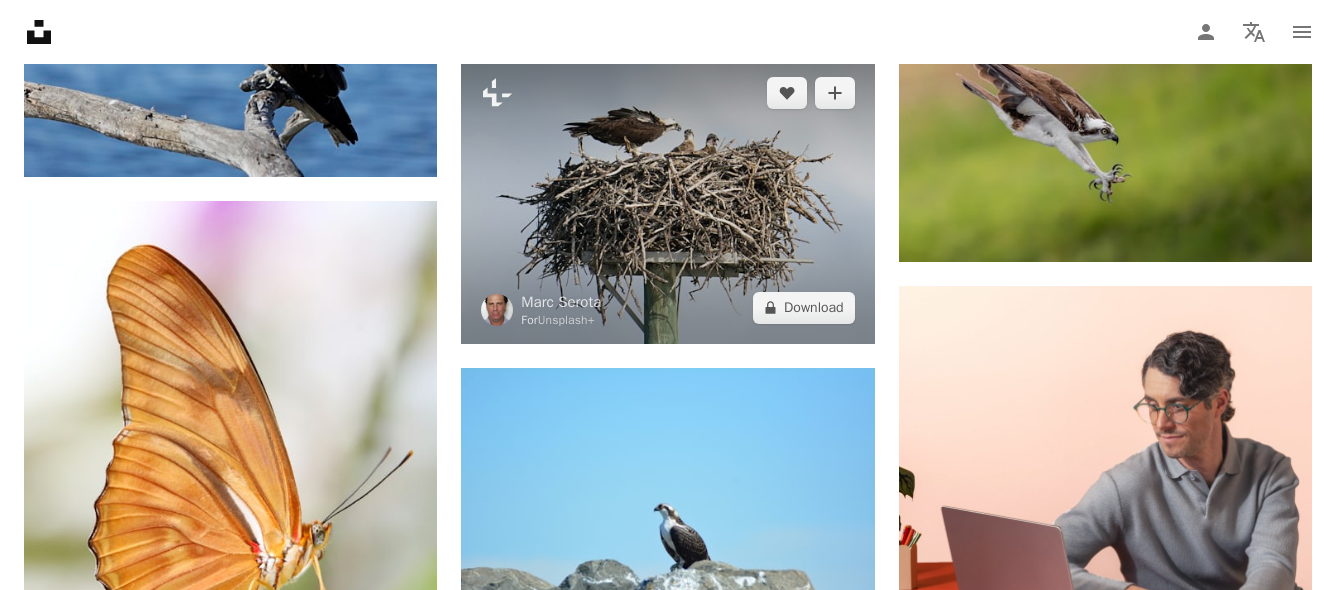 scroll, scrollTop: 7350, scrollLeft: 0, axis: vertical 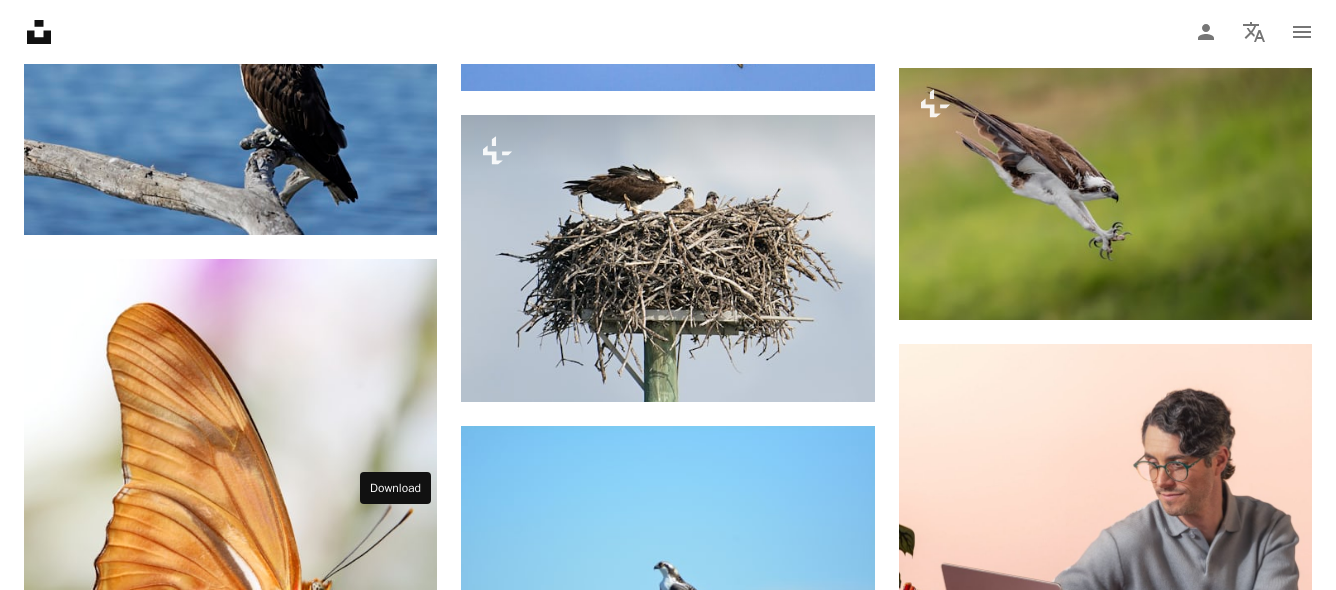 click on "Arrow pointing down" at bounding box center [397, 1087] 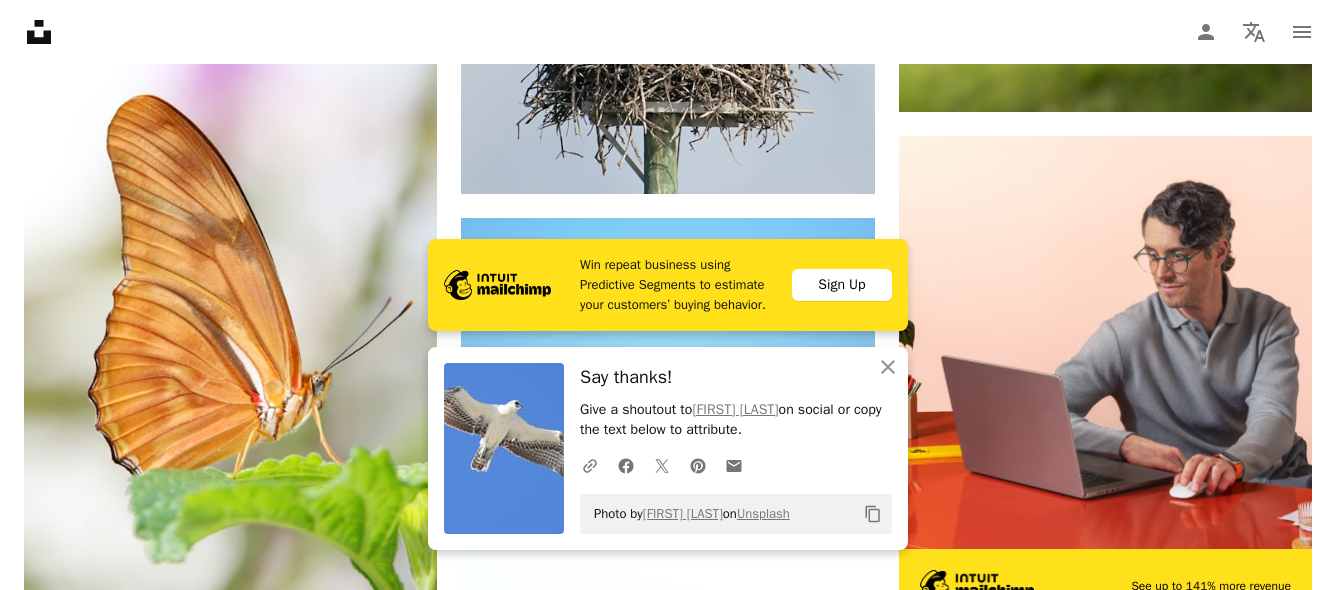 scroll, scrollTop: 8010, scrollLeft: 0, axis: vertical 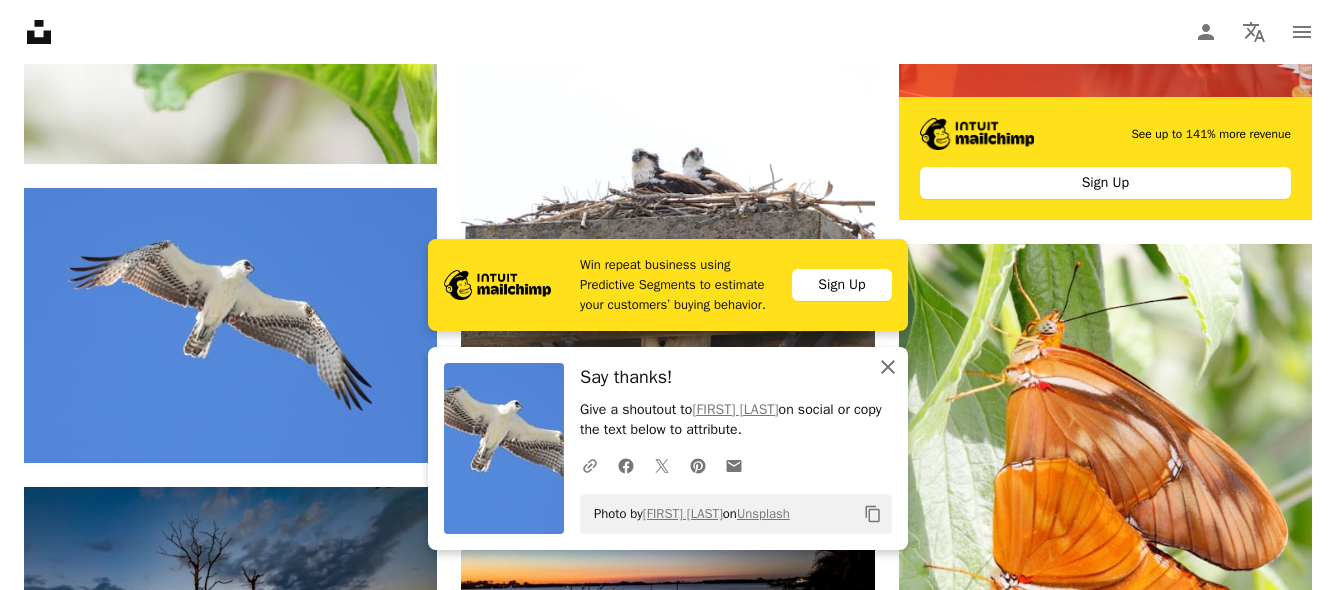 click on "An X shape" 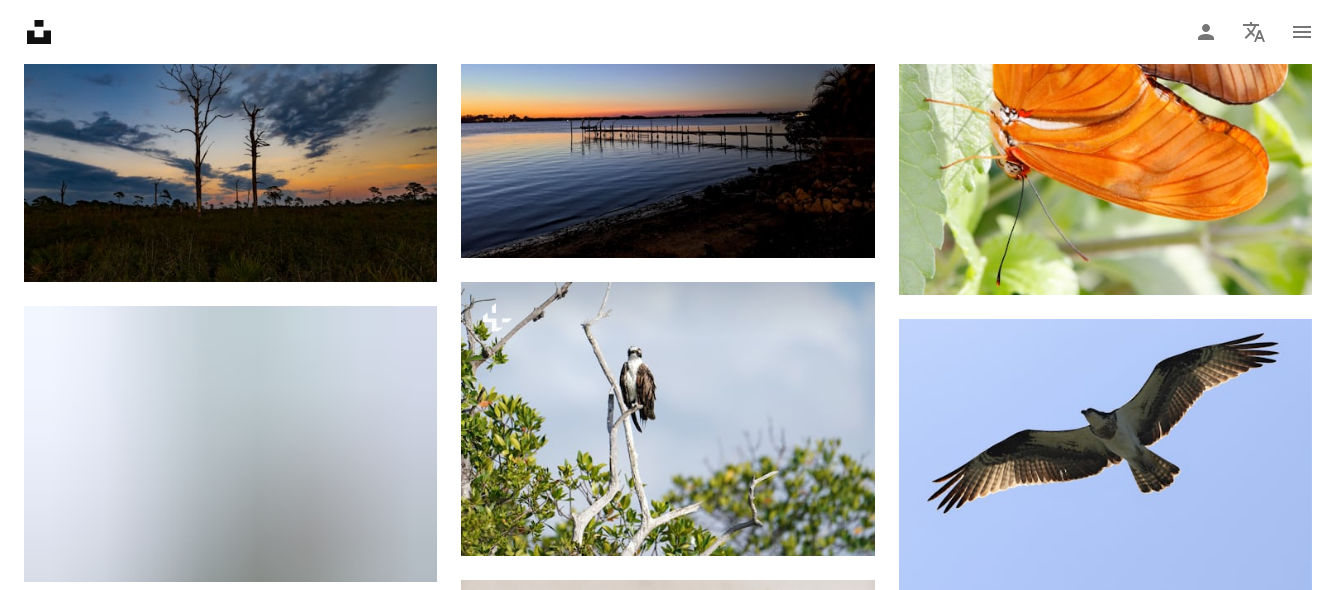 scroll, scrollTop: 8490, scrollLeft: 0, axis: vertical 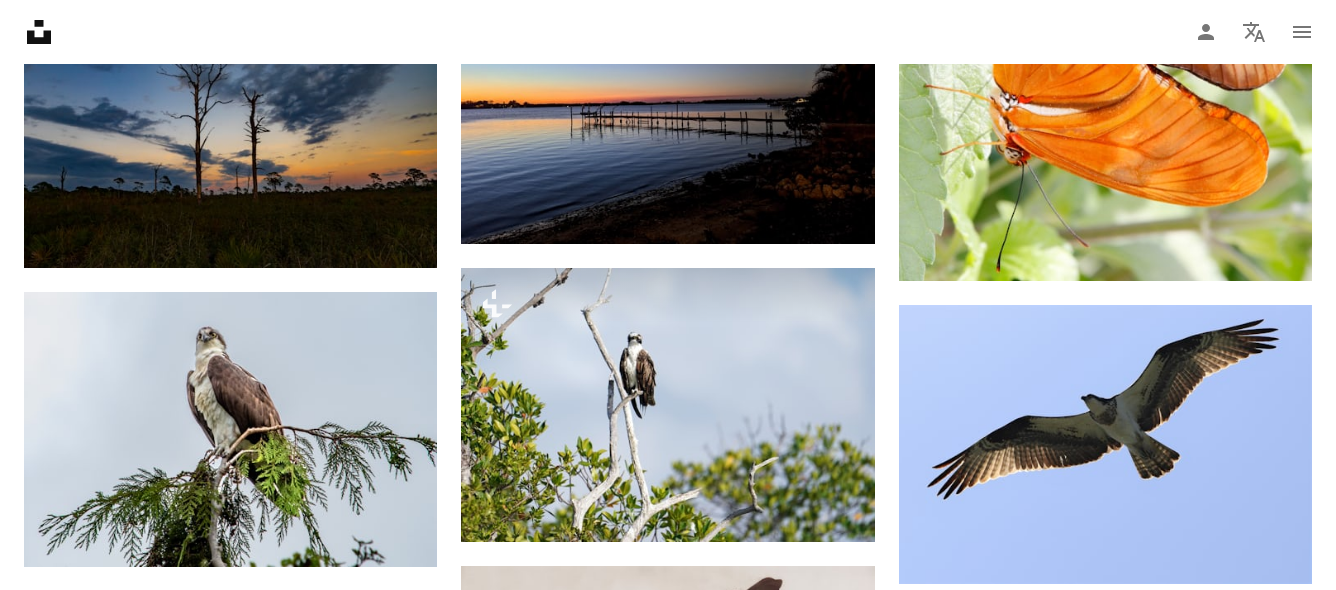 click at bounding box center [1105, 1359] 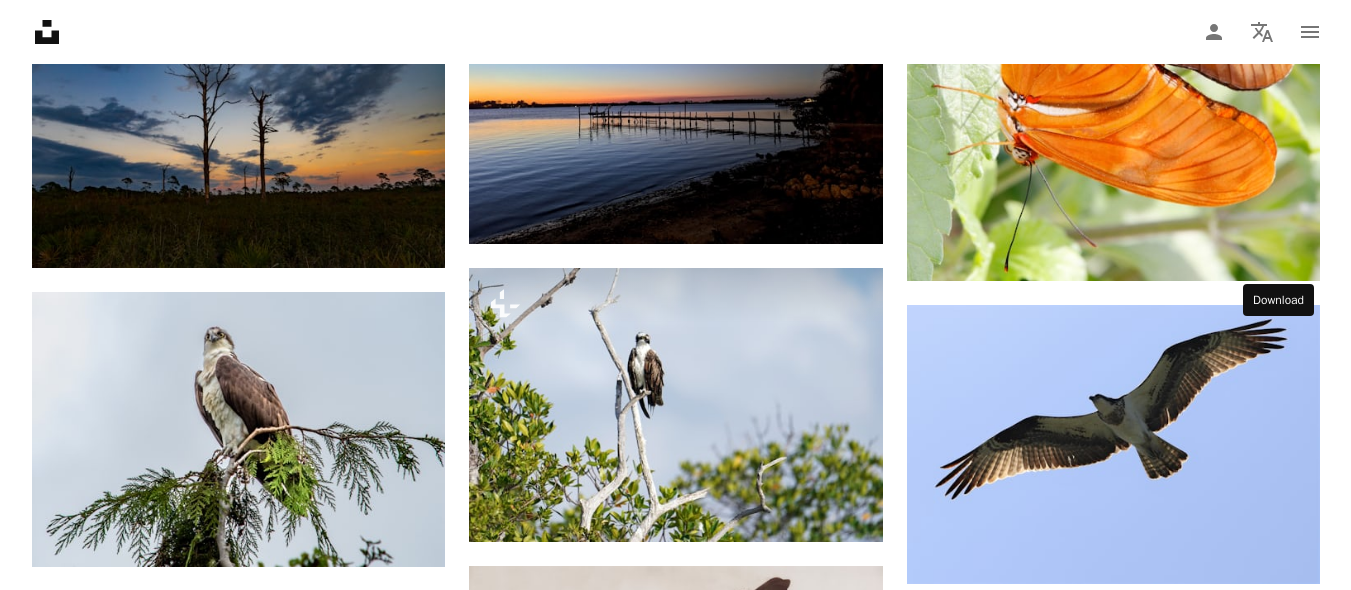 scroll, scrollTop: 8550, scrollLeft: 0, axis: vertical 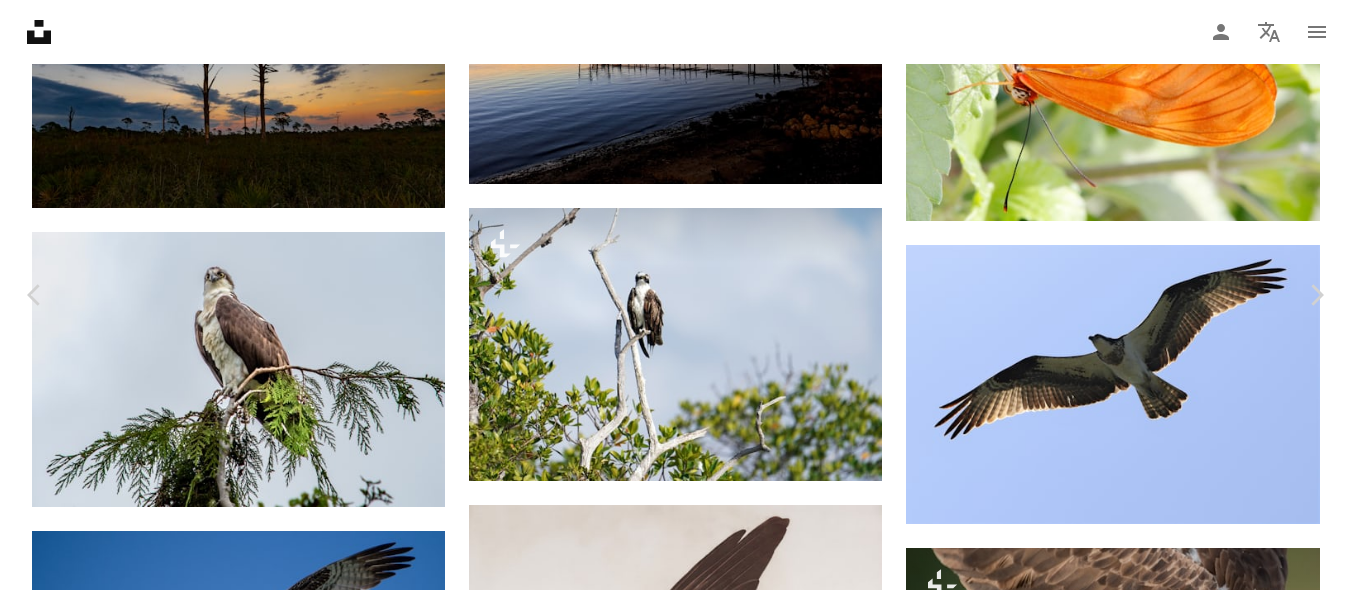 click on "Download free" at bounding box center [1152, 5295] 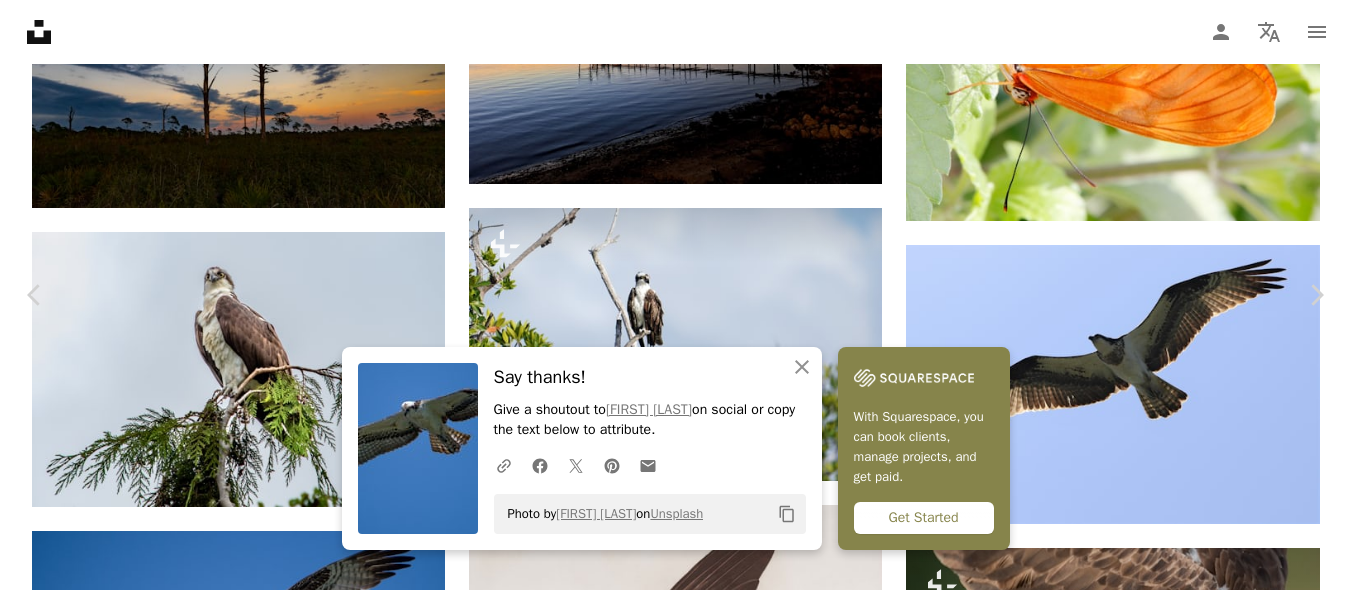 click on "Zoom in" at bounding box center (668, 5626) 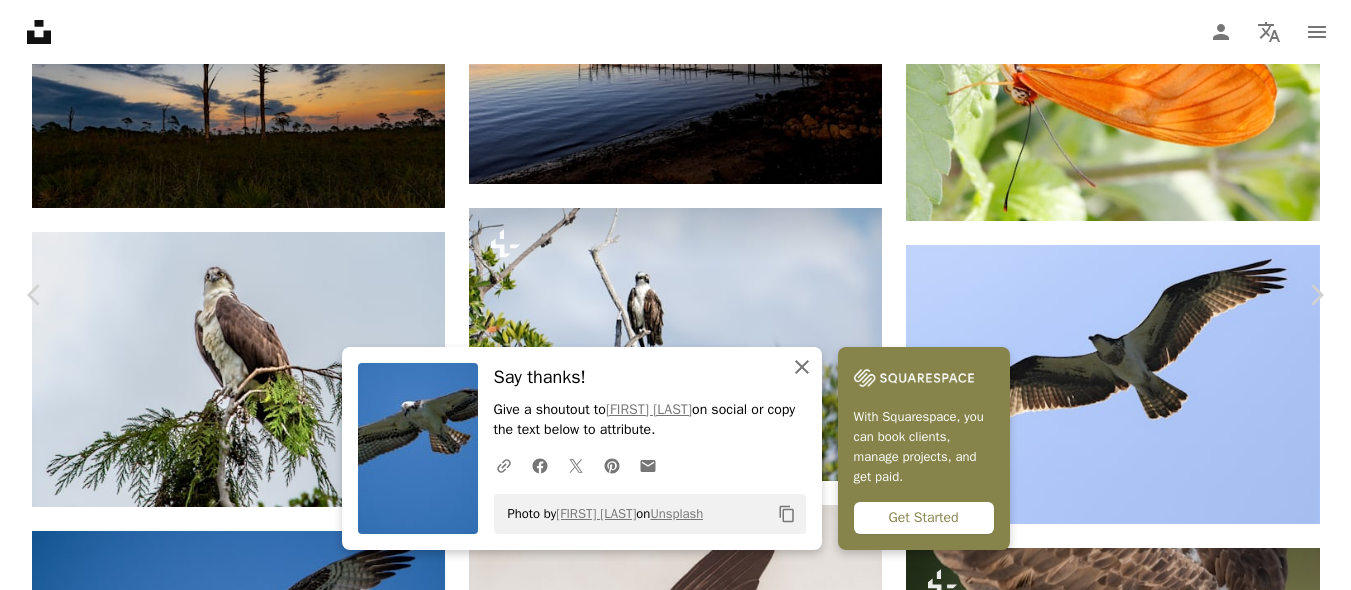 click on "An X shape" 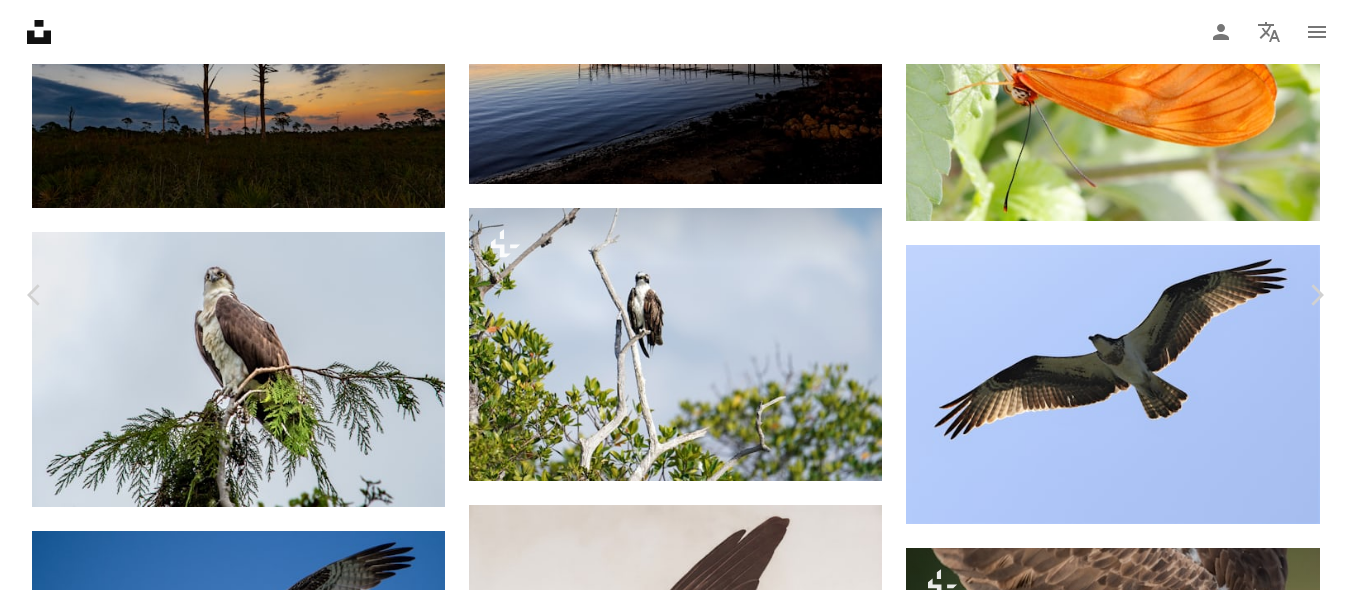scroll, scrollTop: 3977, scrollLeft: 0, axis: vertical 